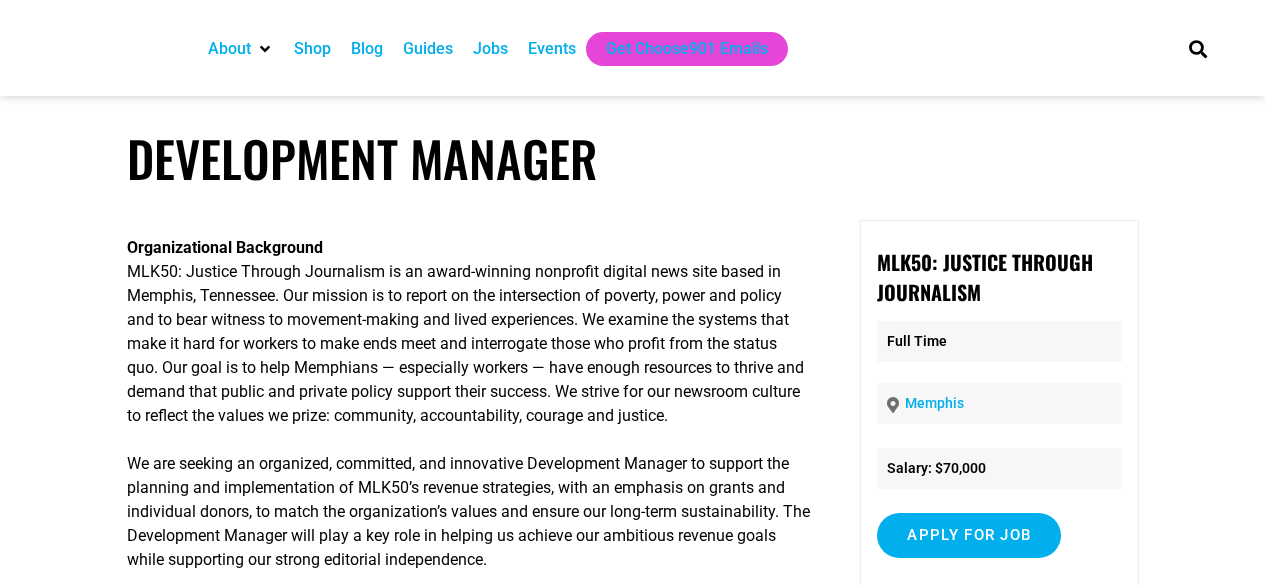 scroll, scrollTop: 0, scrollLeft: 0, axis: both 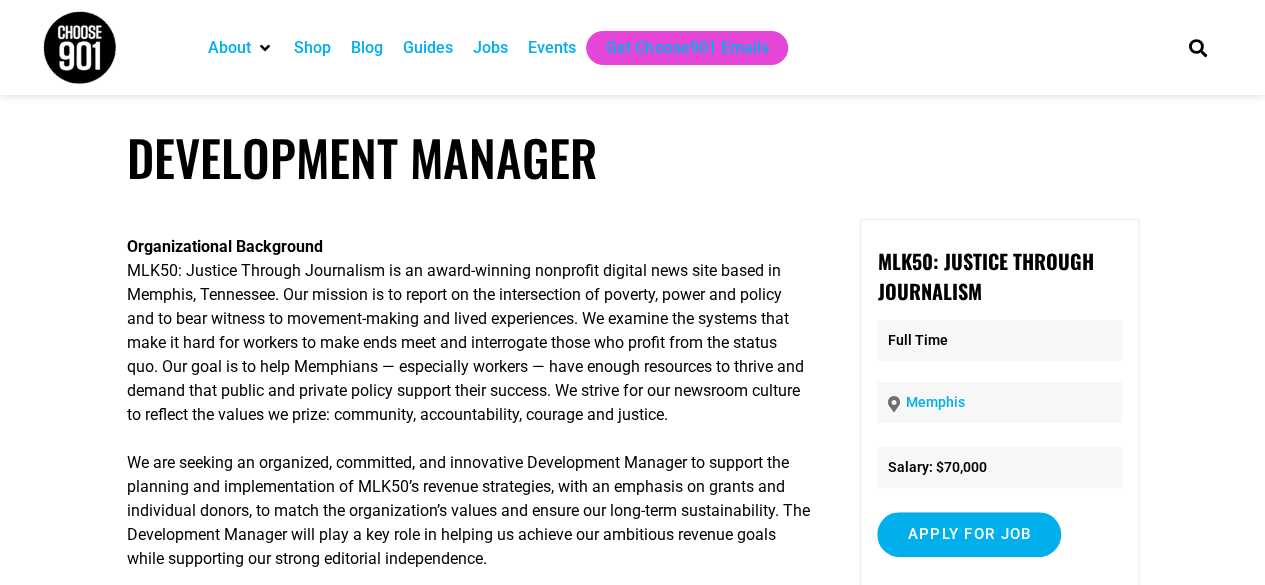 click on "Jobs" at bounding box center (490, 48) 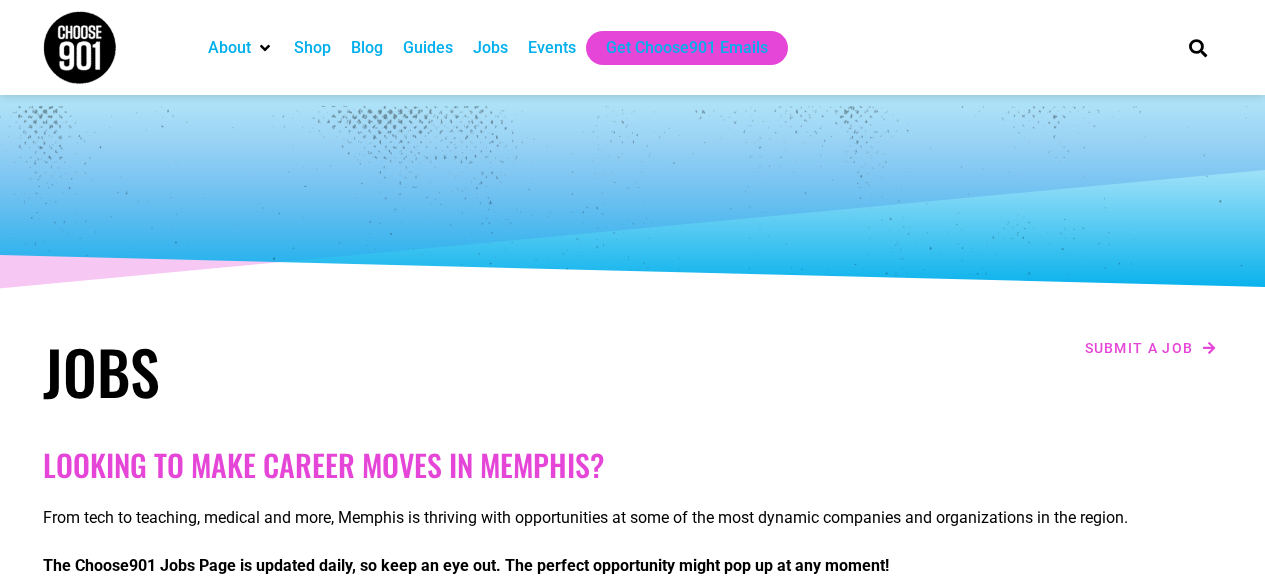 scroll, scrollTop: 0, scrollLeft: 0, axis: both 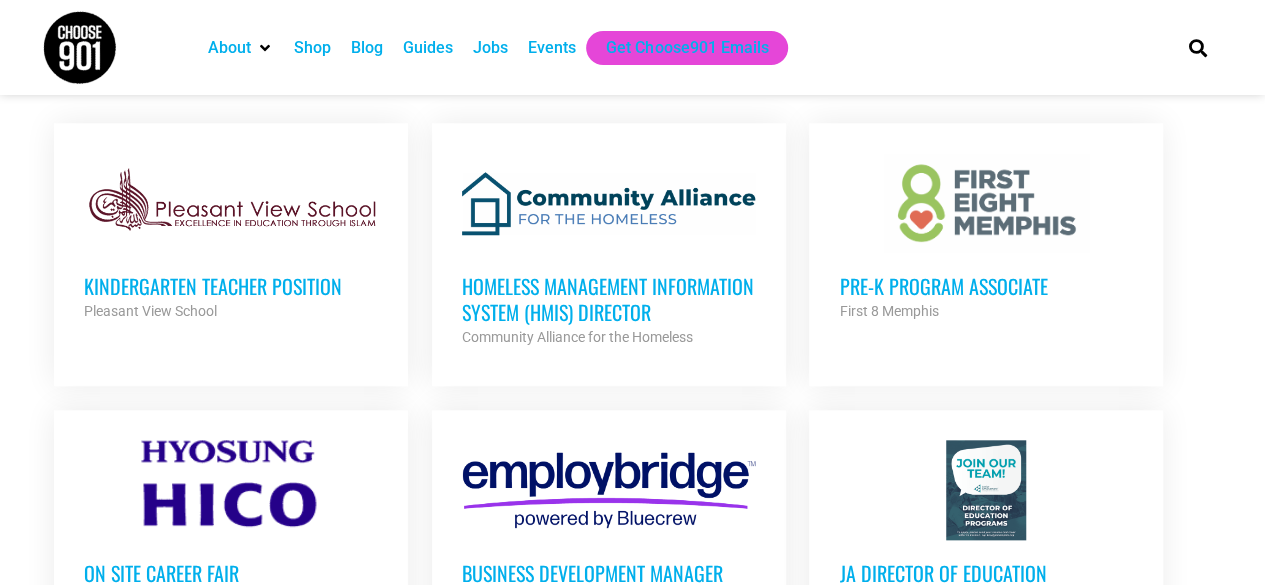 drag, startPoint x: 1272, startPoint y: 73, endPoint x: 1279, endPoint y: 190, distance: 117.20921 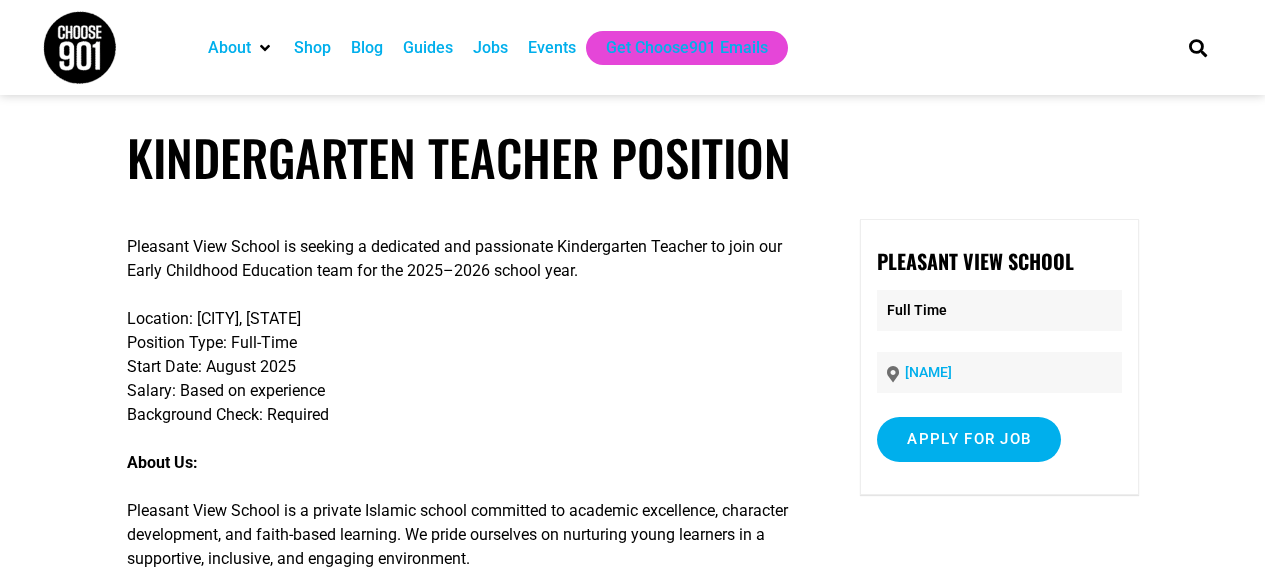 scroll, scrollTop: 0, scrollLeft: 0, axis: both 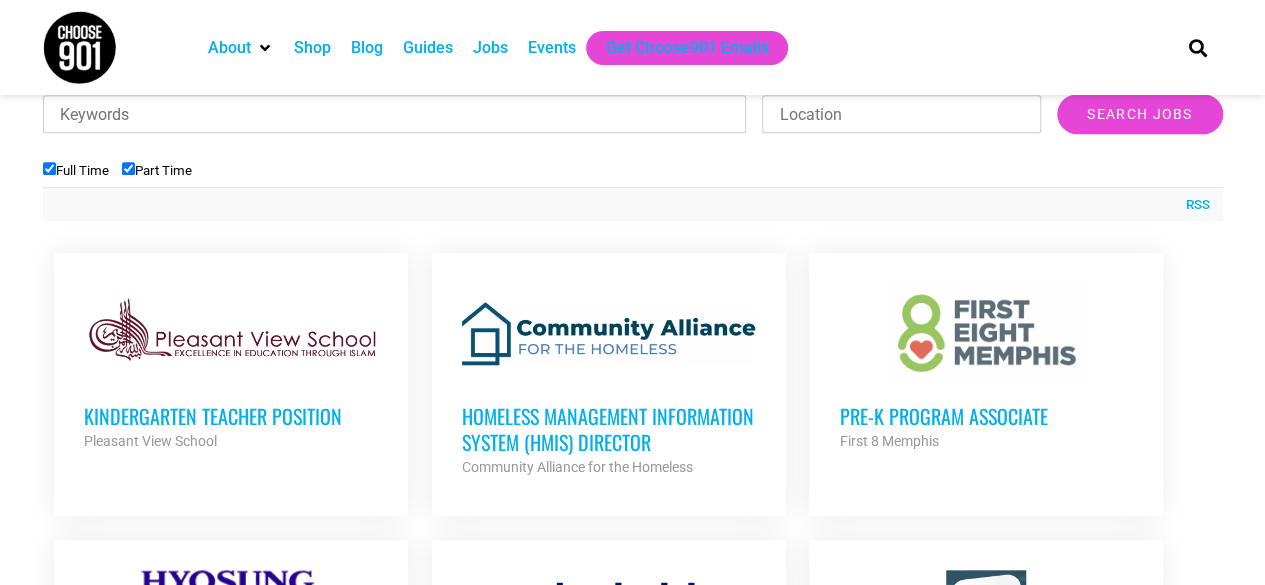 click at bounding box center [609, 333] 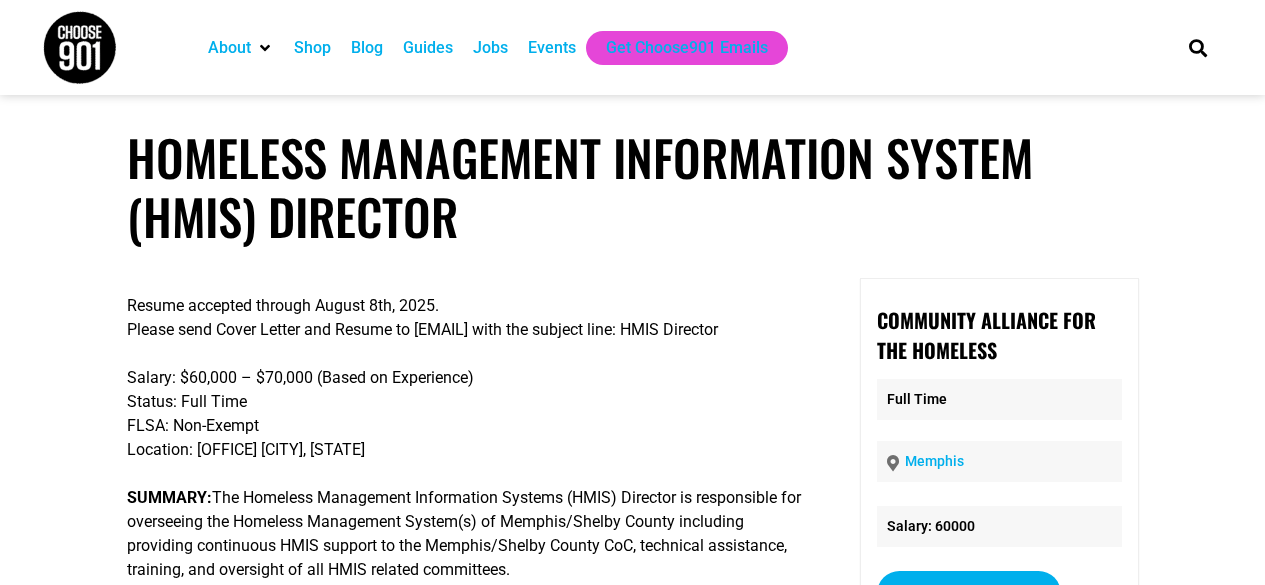 scroll, scrollTop: 0, scrollLeft: 0, axis: both 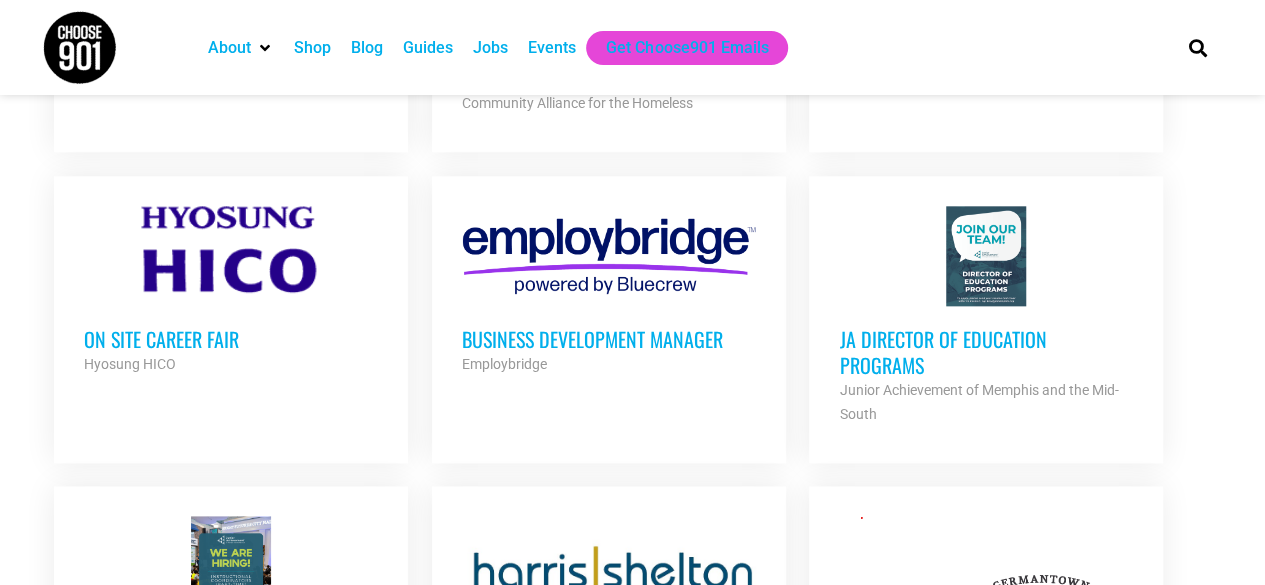 drag, startPoint x: 990, startPoint y: 369, endPoint x: 902, endPoint y: 362, distance: 88.27797 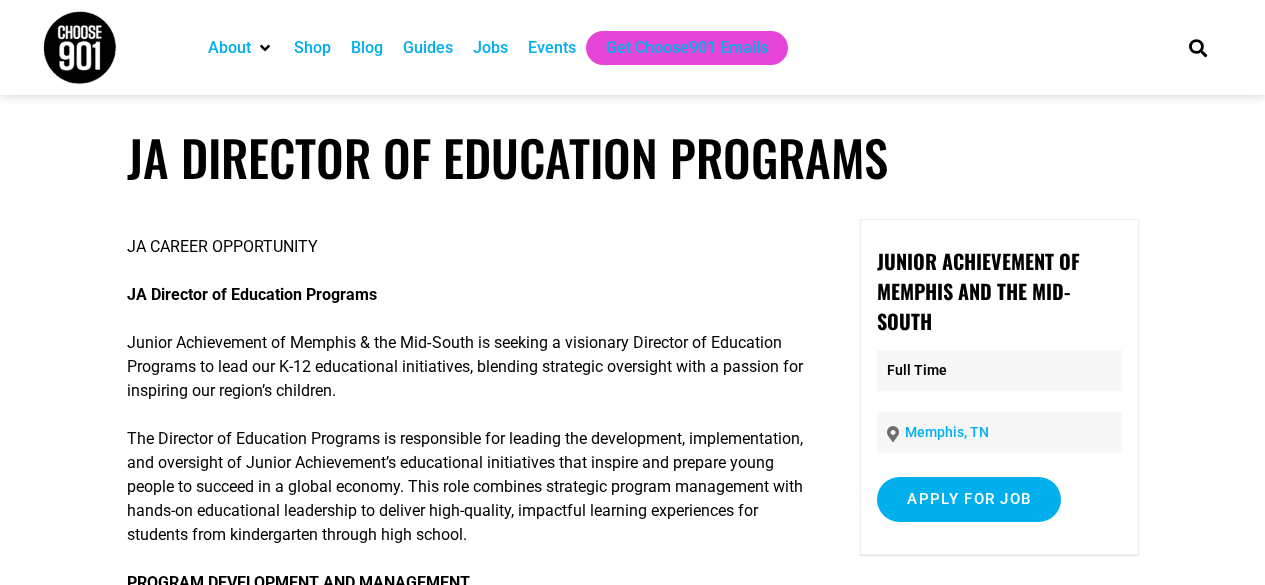 scroll, scrollTop: 0, scrollLeft: 0, axis: both 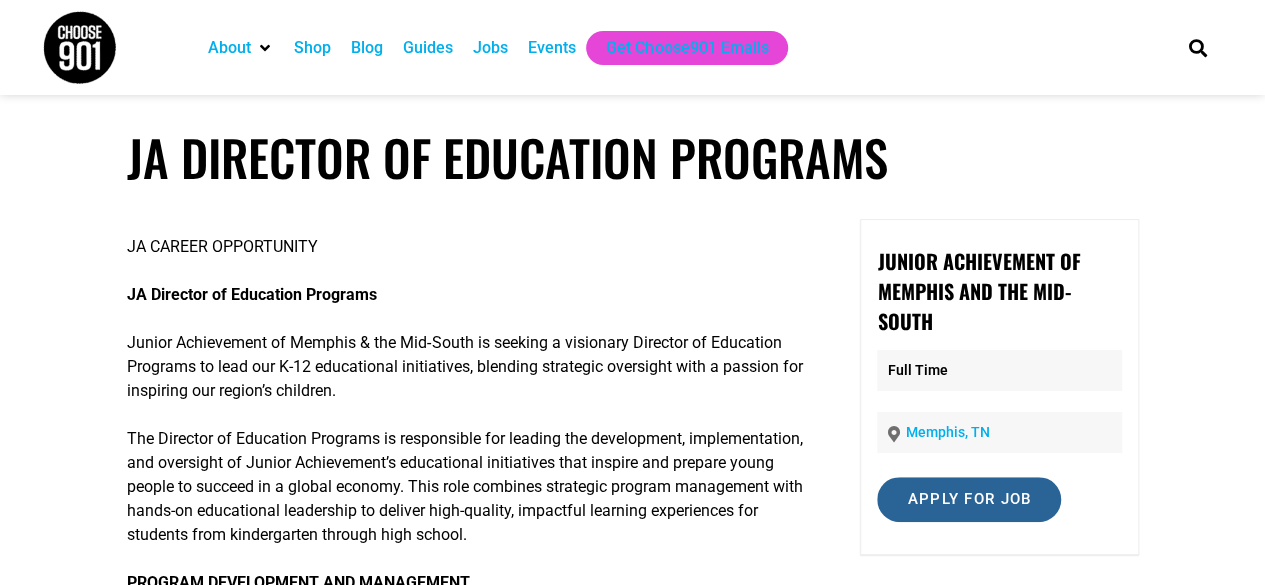 click on "Apply for job" at bounding box center (969, 499) 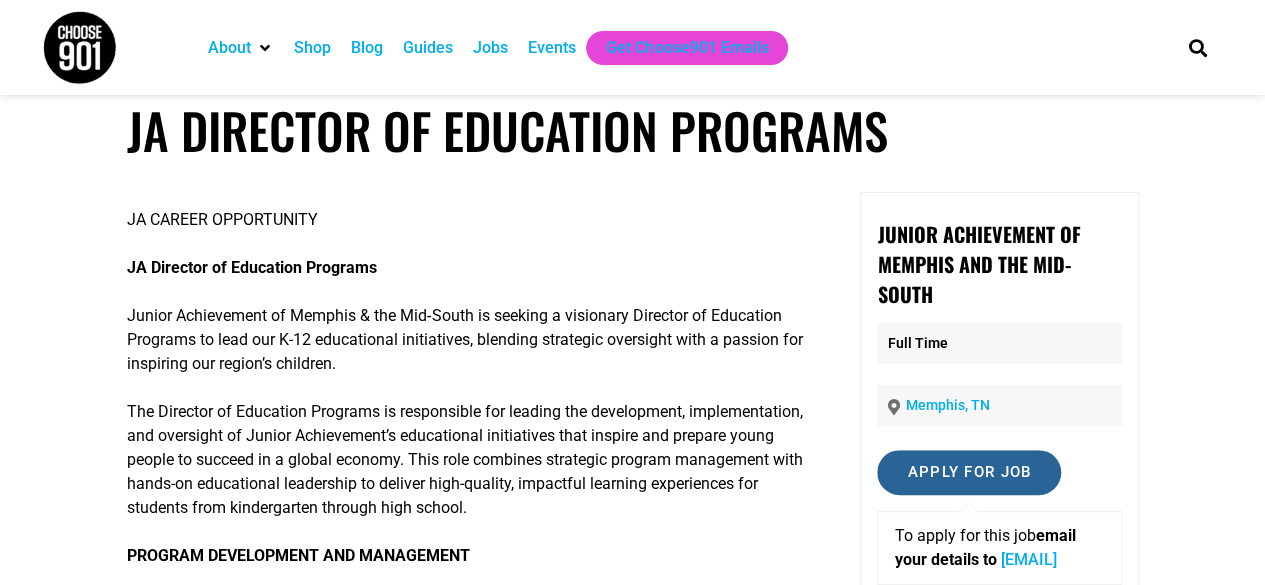 scroll, scrollTop: 55, scrollLeft: 0, axis: vertical 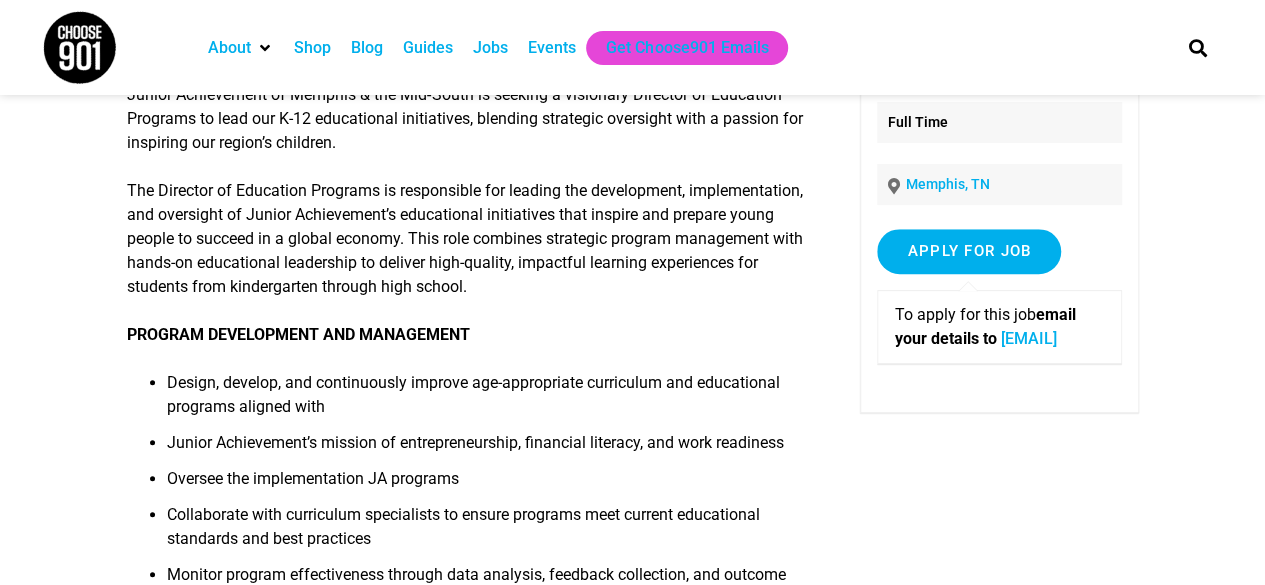 drag, startPoint x: 1058, startPoint y: 370, endPoint x: 885, endPoint y: 387, distance: 173.83325 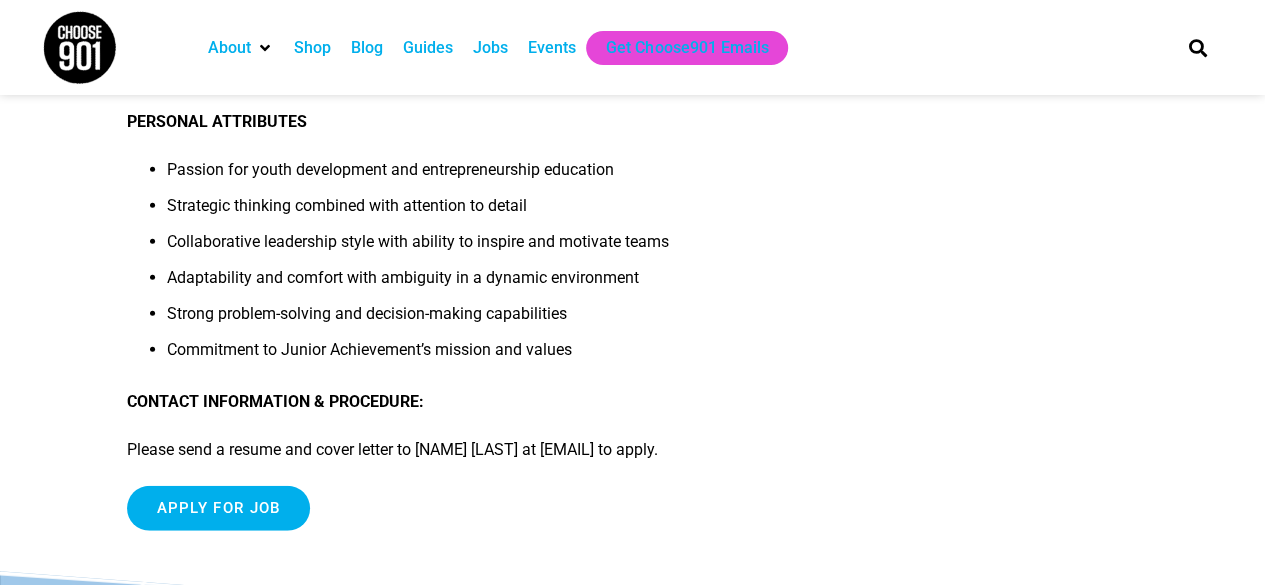 scroll, scrollTop: 2470, scrollLeft: 0, axis: vertical 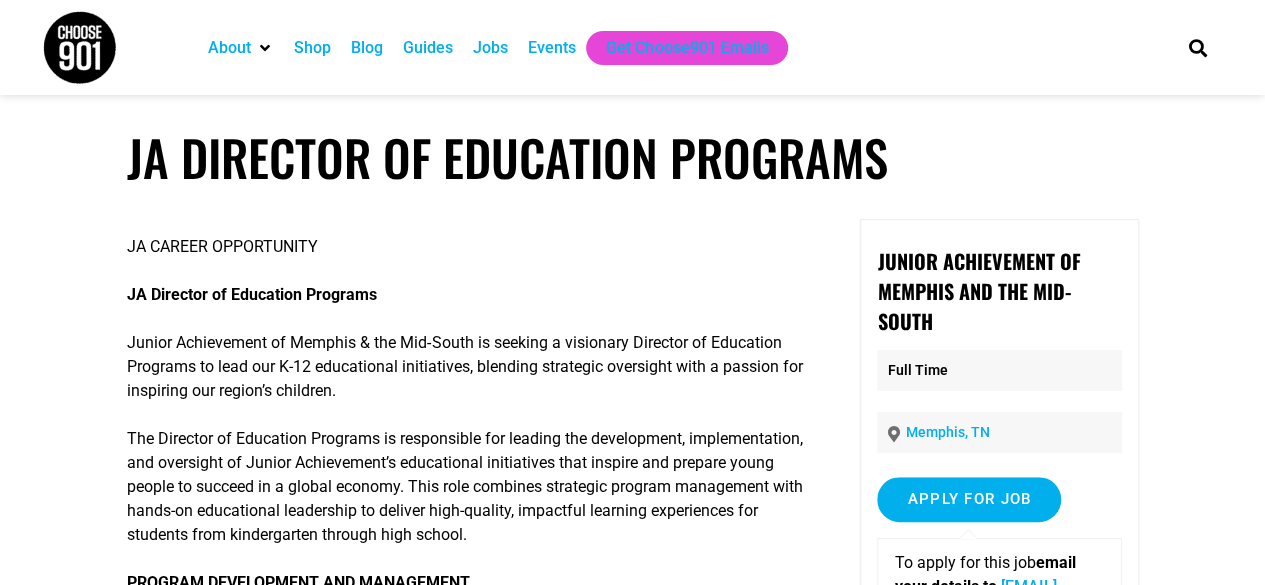 click on "JA Director of Education Programs" at bounding box center [633, 157] 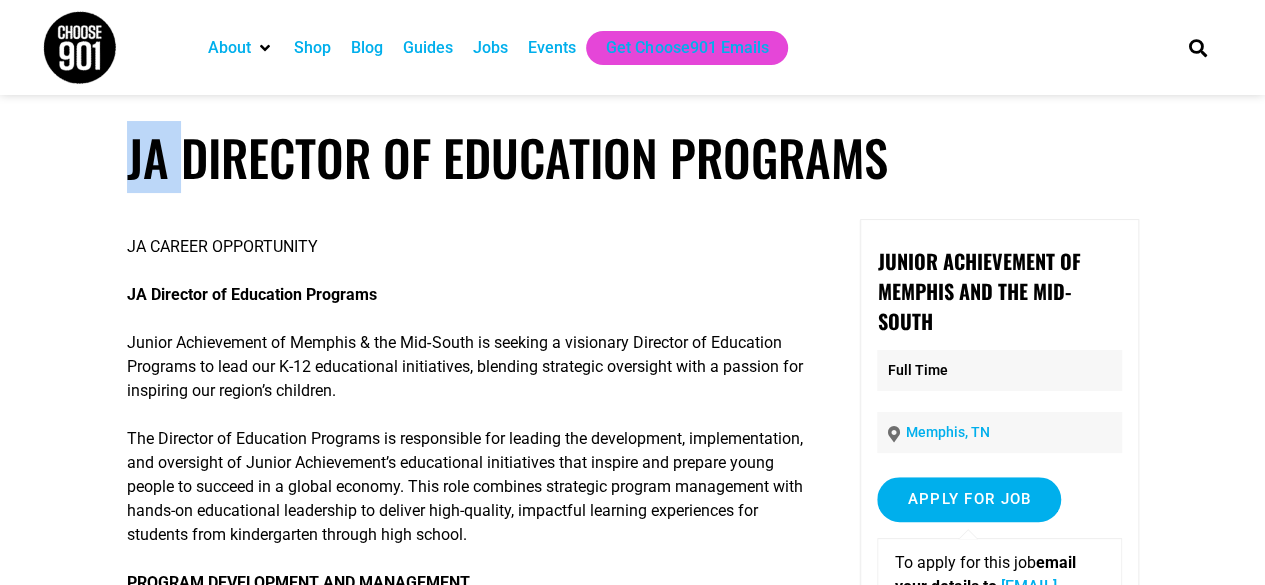 click on "JA Director of Education Programs" at bounding box center (633, 157) 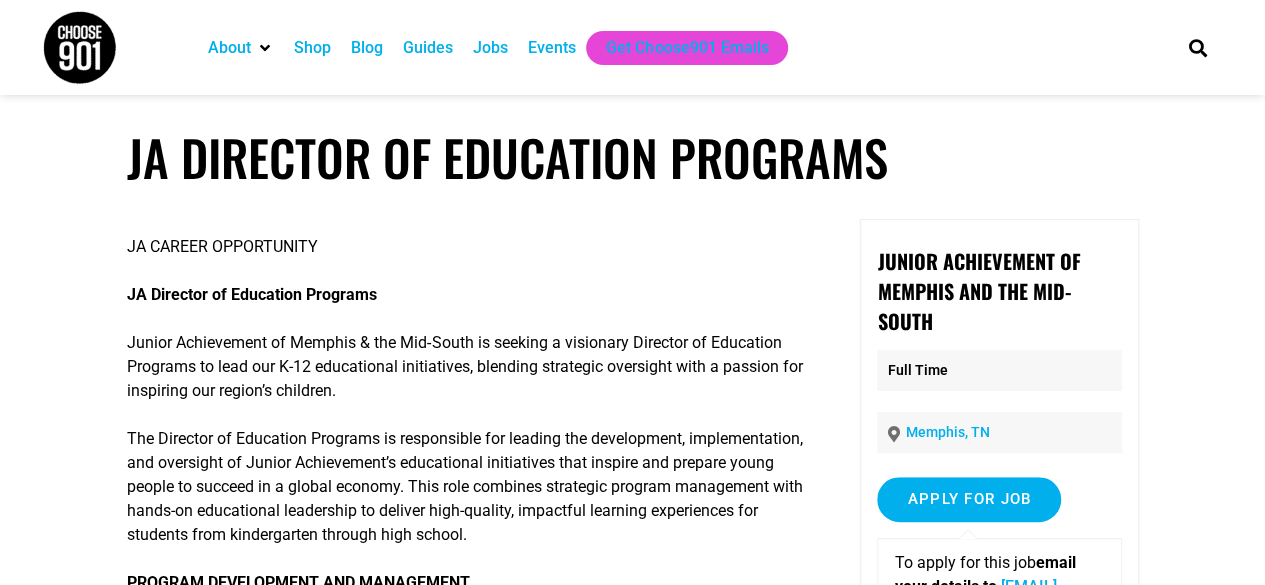 click on "JA CAREER OPPORTUNITY" at bounding box center [468, 247] 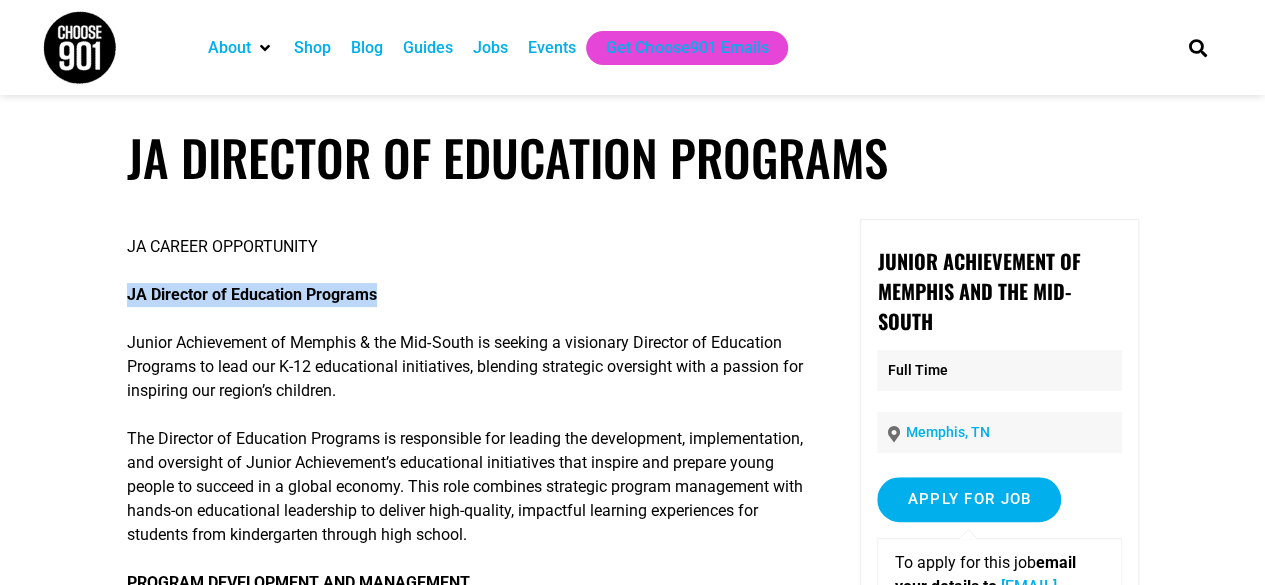 drag, startPoint x: 385, startPoint y: 295, endPoint x: 129, endPoint y: 298, distance: 256.01758 